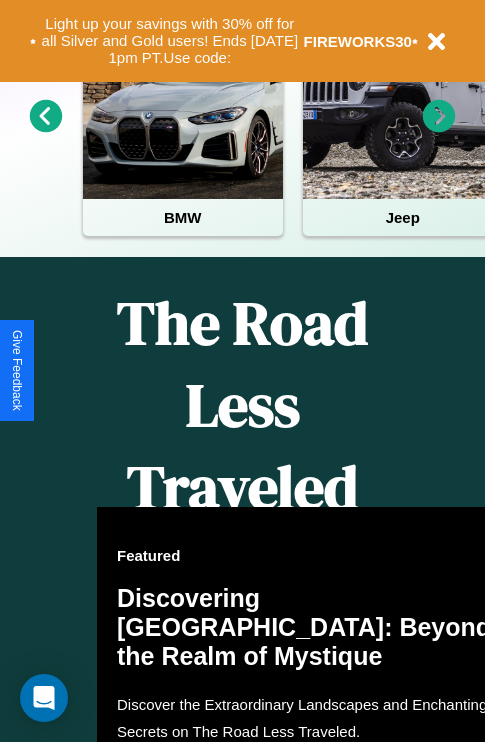 scroll, scrollTop: 757, scrollLeft: 0, axis: vertical 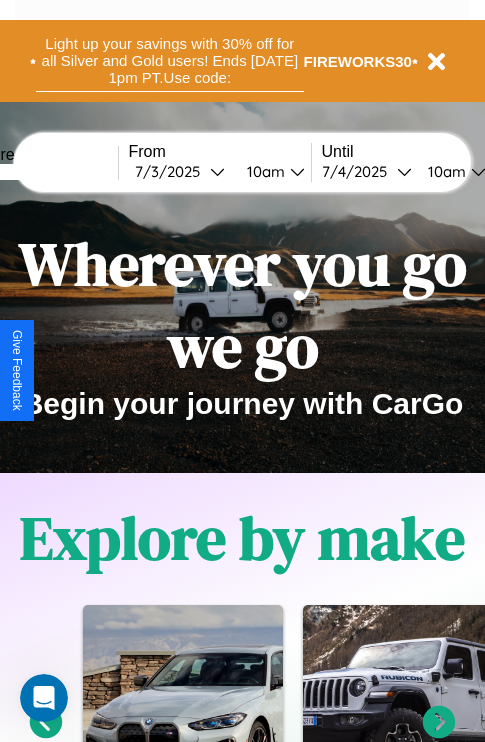 click on "Light up your savings with 30% off for all Silver and Gold users! Ends [DATE] 1pm PT.  Use code:" at bounding box center (170, 61) 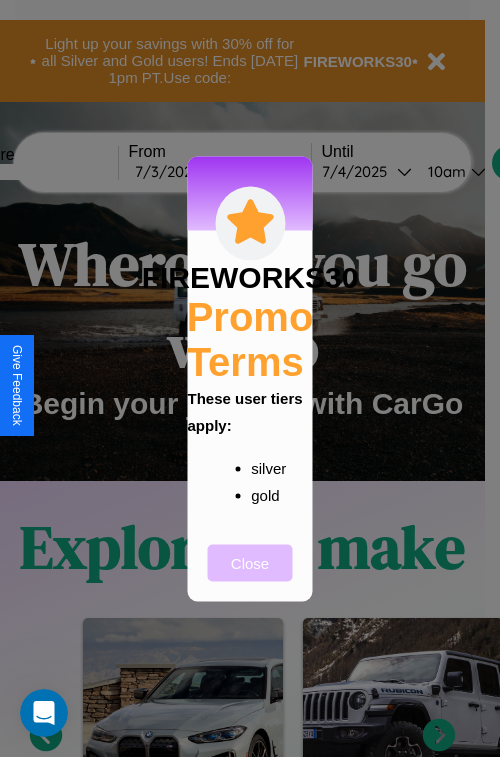 click on "Close" at bounding box center [250, 562] 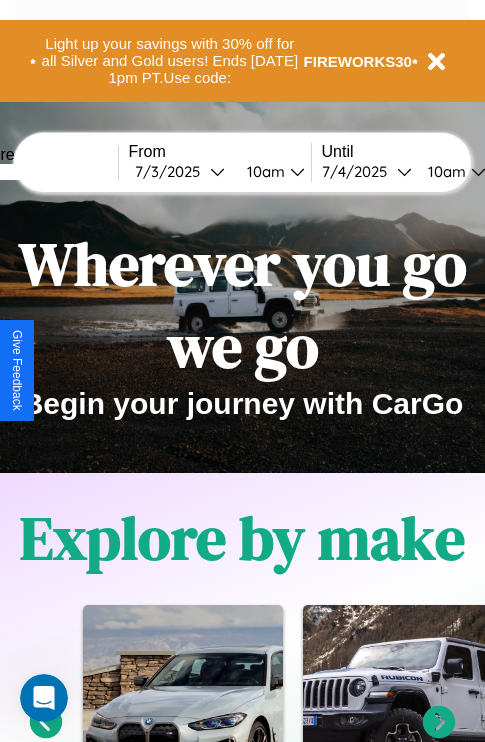 click at bounding box center (43, 172) 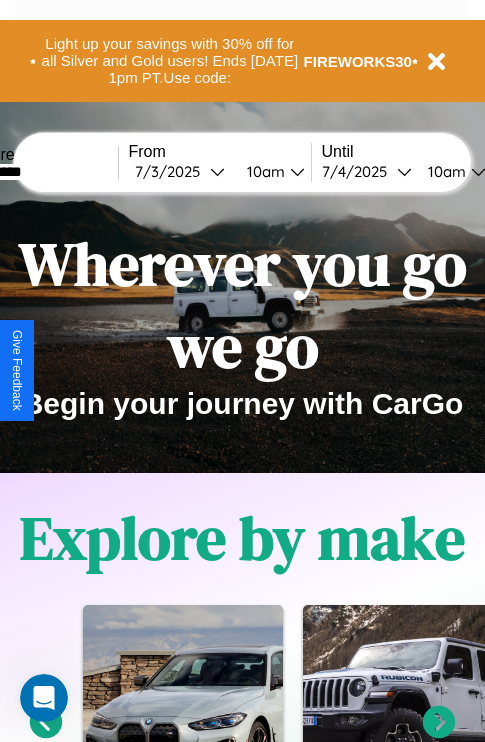 type on "*********" 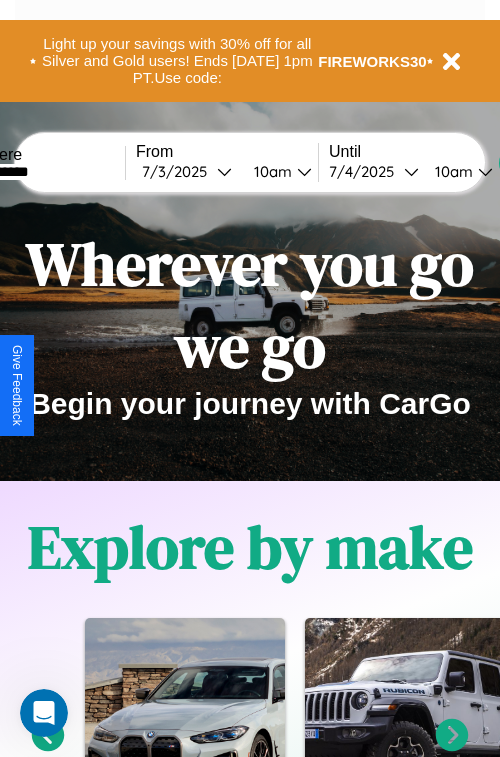 select on "*" 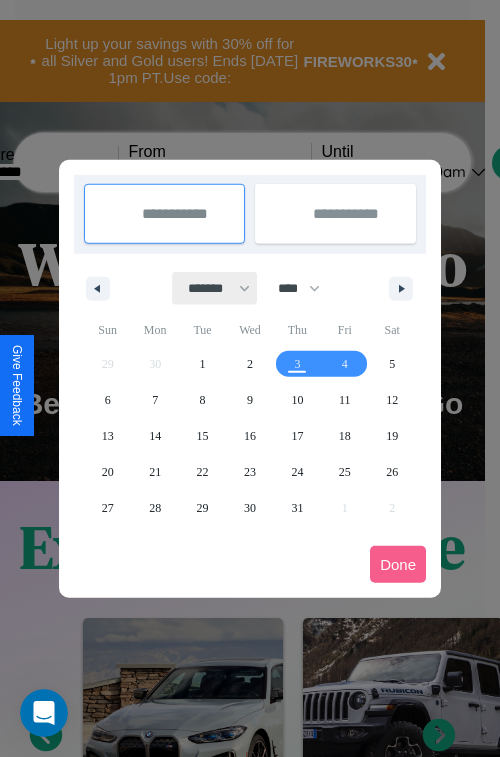 click on "******* ******** ***** ***** *** **** **** ****** ********* ******* ******** ********" at bounding box center [215, 288] 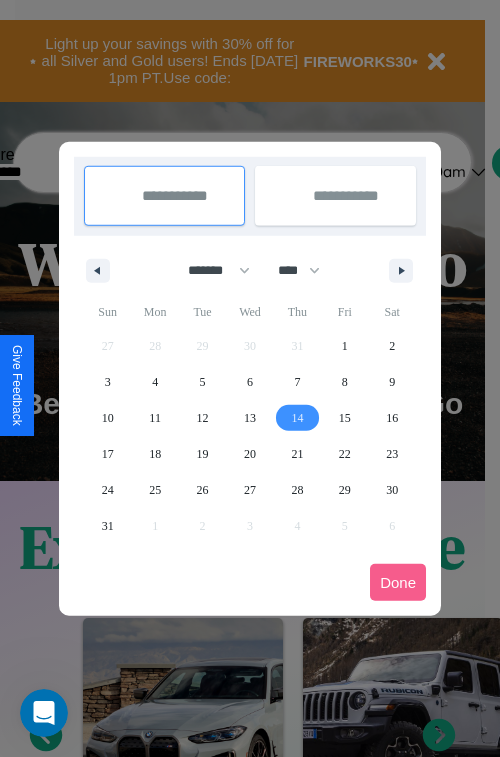 click on "14" at bounding box center (297, 418) 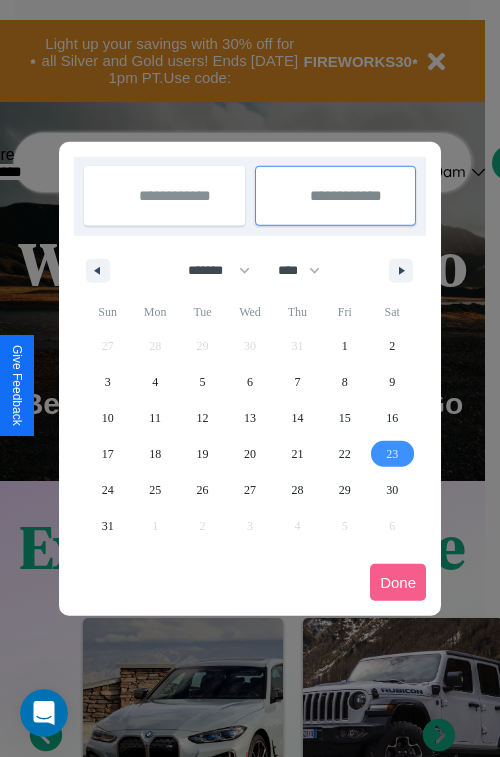 click on "23" at bounding box center (392, 454) 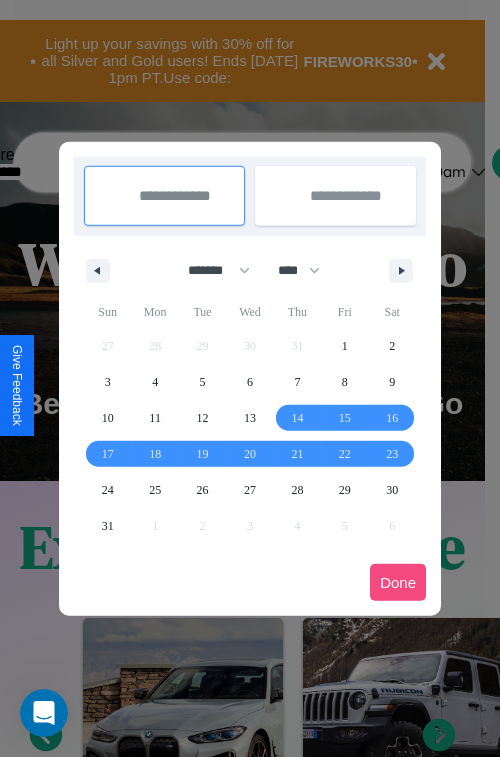 click on "Done" at bounding box center (398, 582) 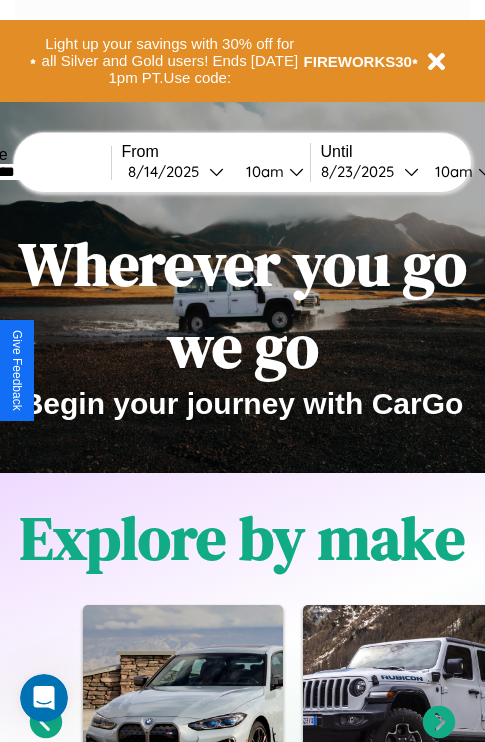 scroll, scrollTop: 0, scrollLeft: 75, axis: horizontal 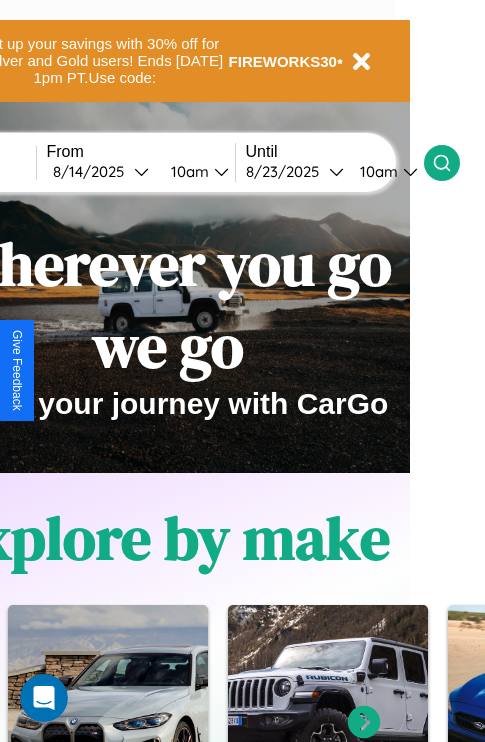click 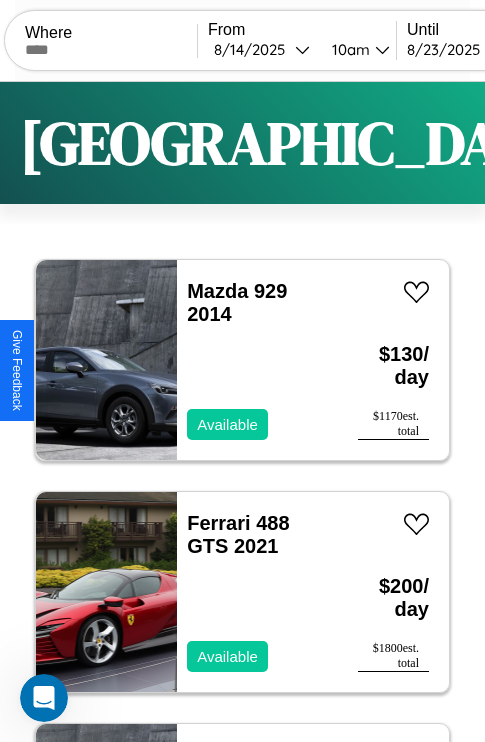 scroll, scrollTop: 95, scrollLeft: 0, axis: vertical 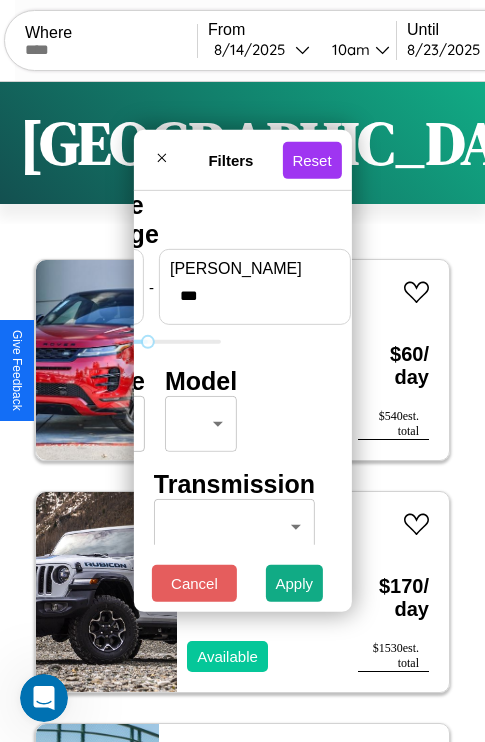 type on "***" 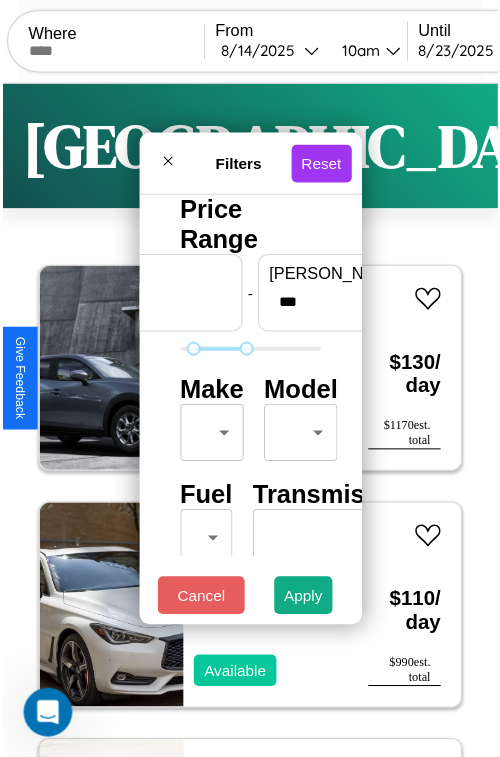 scroll, scrollTop: 59, scrollLeft: 0, axis: vertical 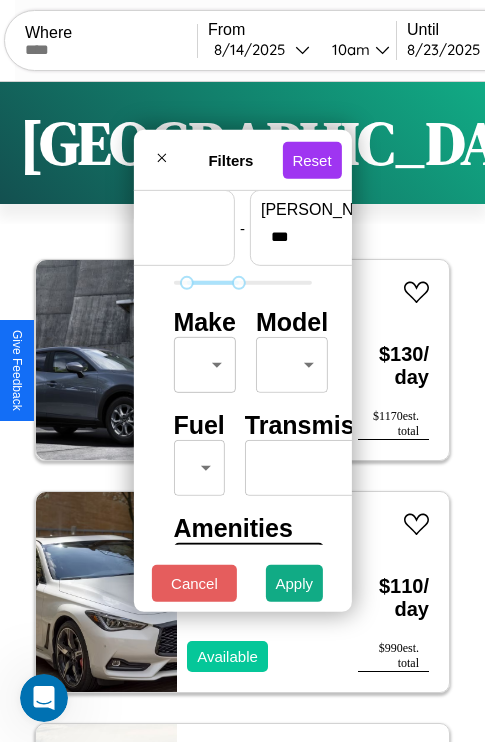 type on "**" 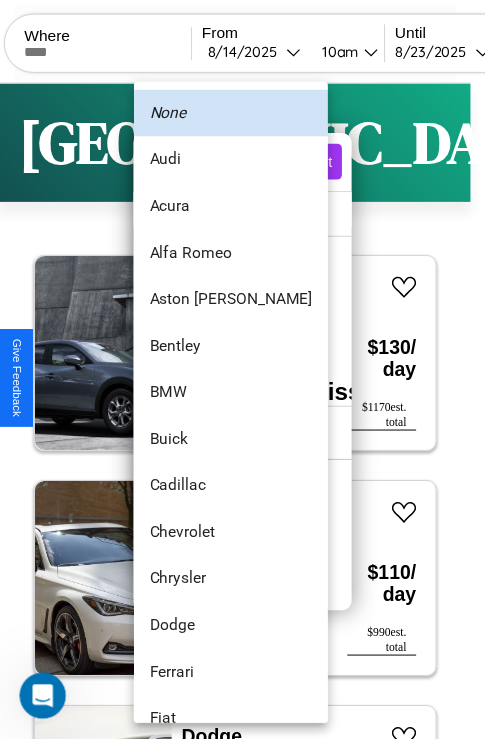 scroll, scrollTop: 38, scrollLeft: 0, axis: vertical 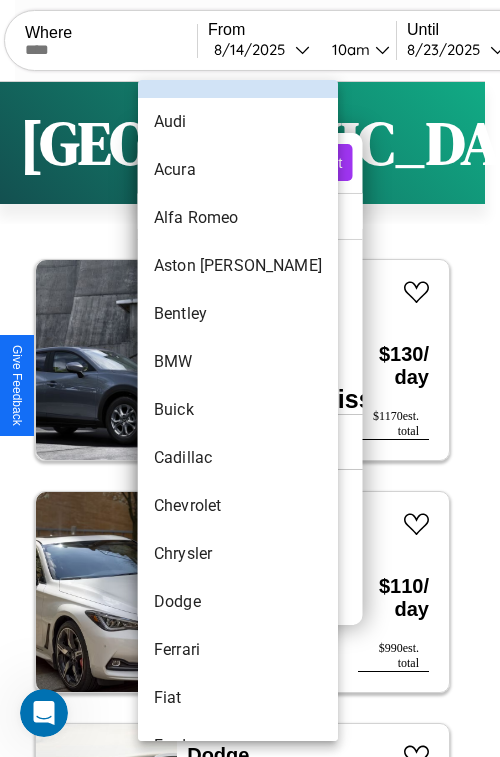 click on "Buick" at bounding box center [238, 410] 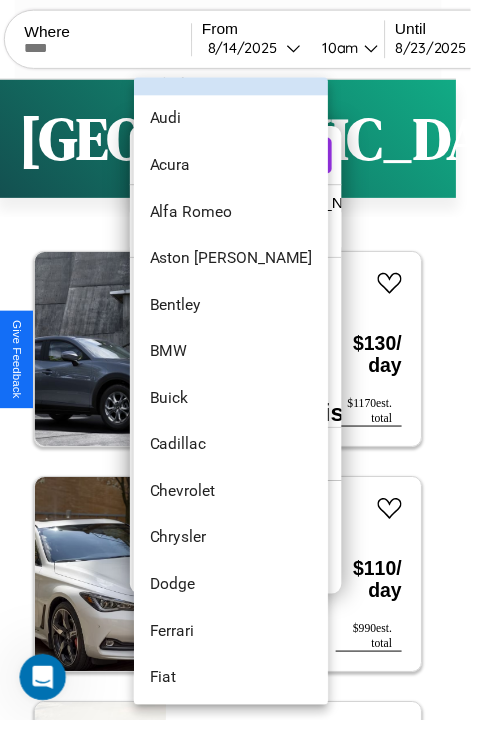 type on "*****" 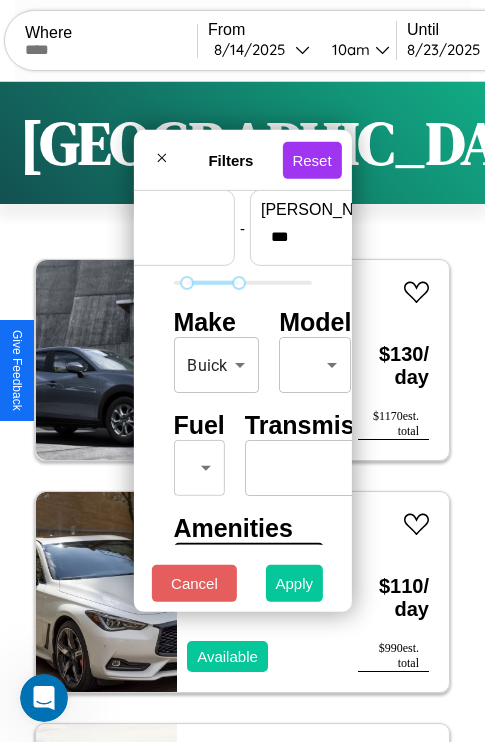 click on "Apply" at bounding box center (295, 583) 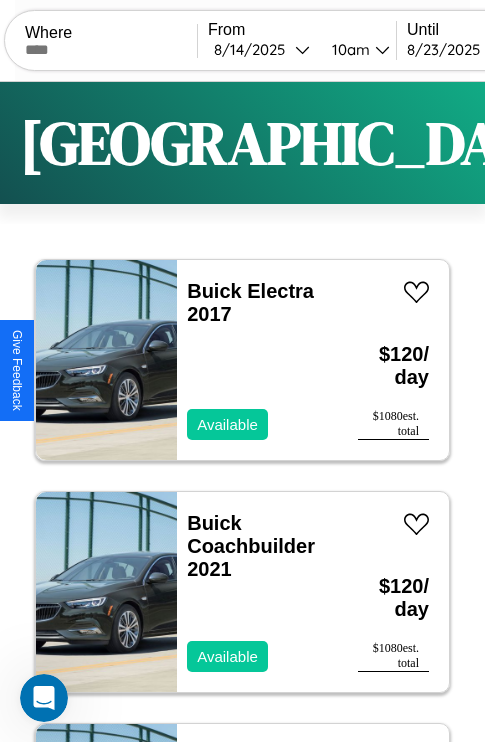 scroll, scrollTop: 95, scrollLeft: 0, axis: vertical 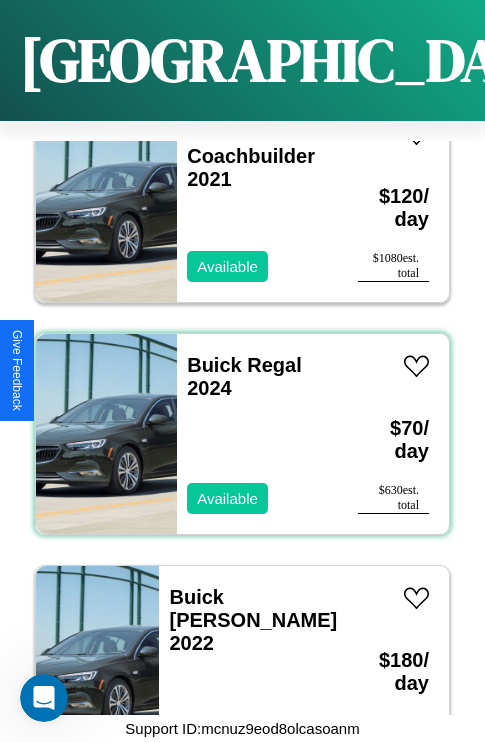 click on "Buick   Regal   2024 Available" at bounding box center [257, 434] 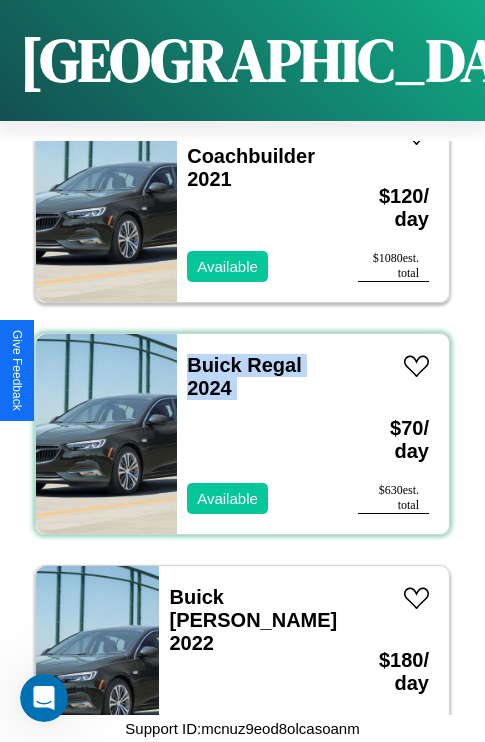 click on "Buick   Regal   2024 Available" at bounding box center [257, 434] 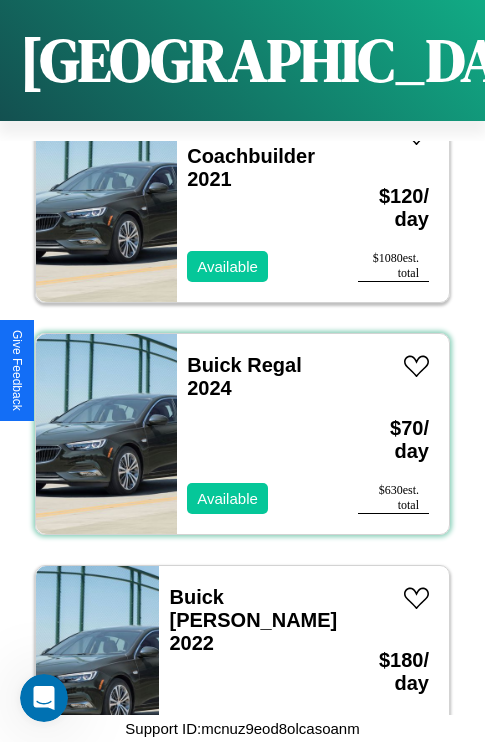 click on "Buick   Regal   2024 Available" at bounding box center (257, 434) 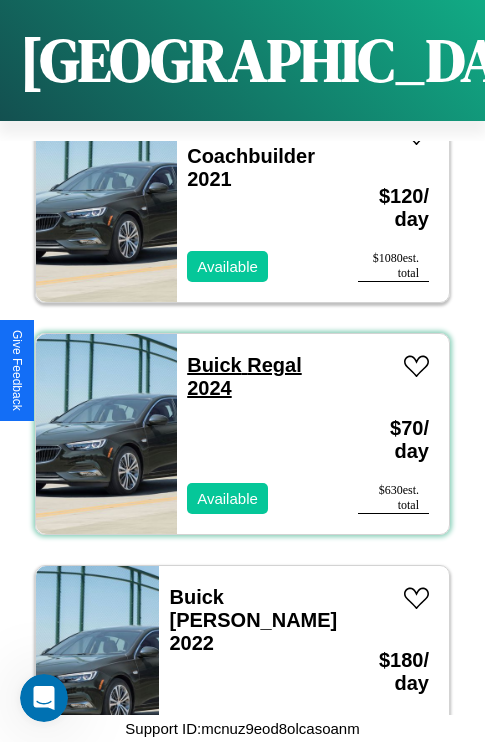 click on "Buick   Regal   2024" at bounding box center [244, 376] 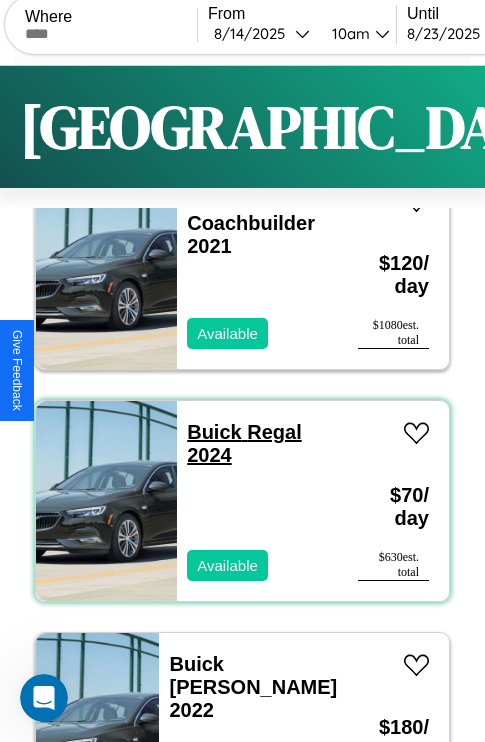 scroll, scrollTop: 205, scrollLeft: 0, axis: vertical 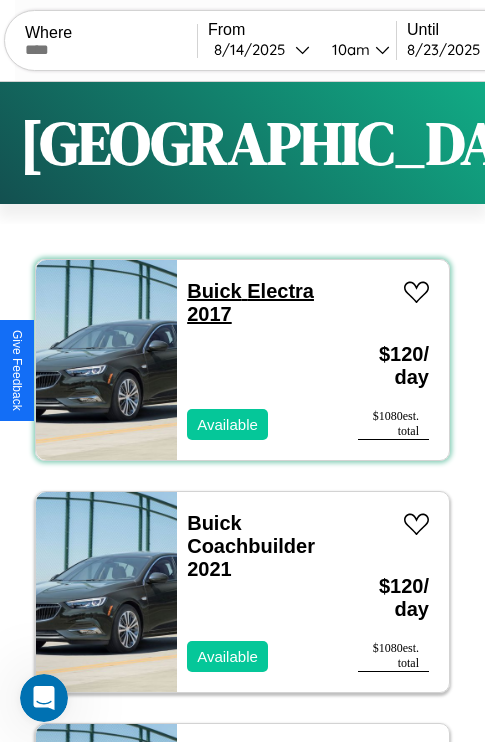 click on "Buick   Electra   2017" at bounding box center [250, 302] 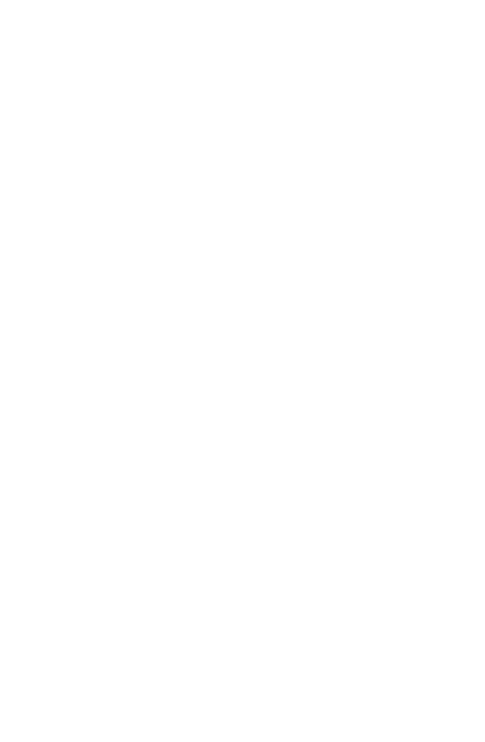 scroll, scrollTop: 0, scrollLeft: 0, axis: both 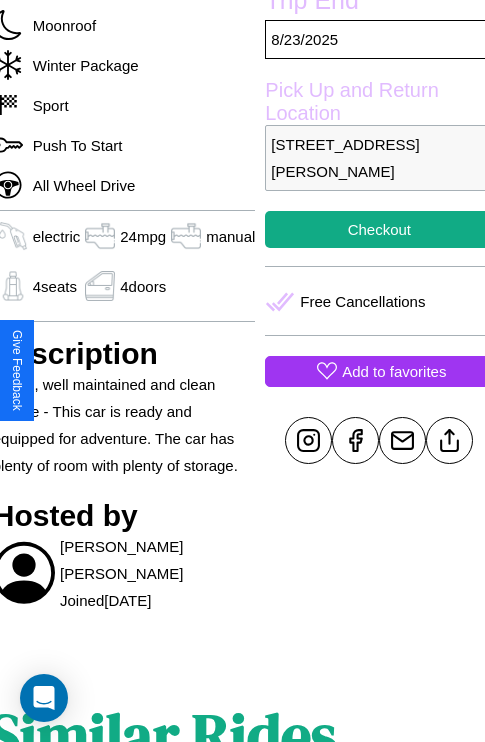 click on "Add to favorites" at bounding box center (394, 371) 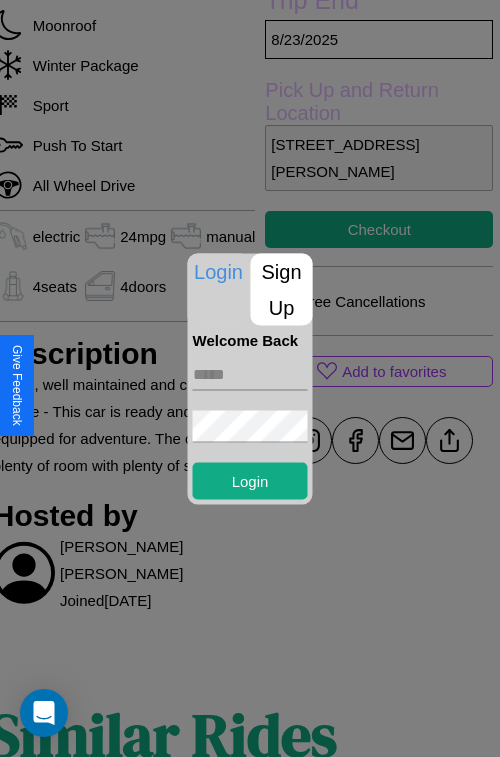 click on "Sign Up" at bounding box center (282, 289) 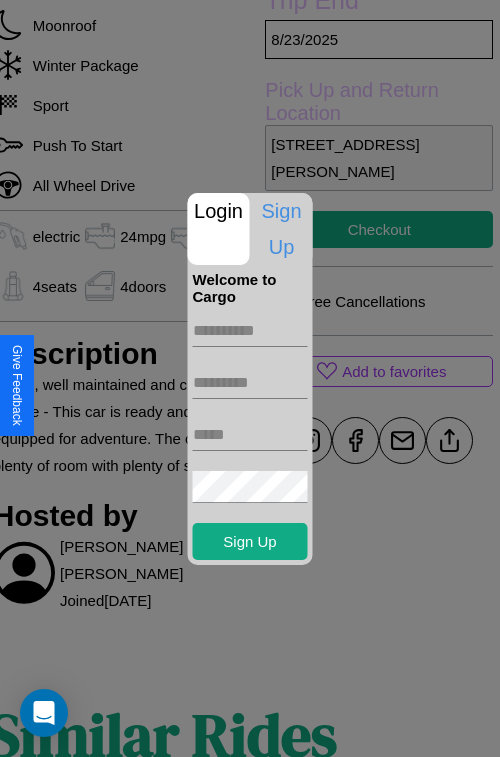 click at bounding box center (250, 331) 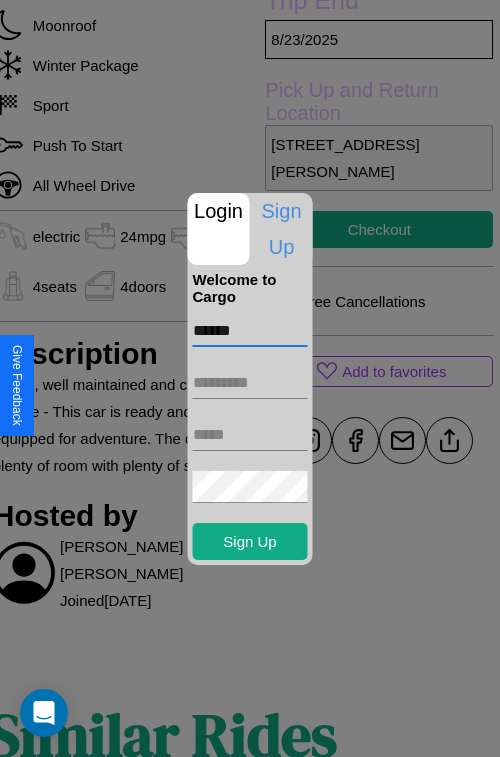 type on "******" 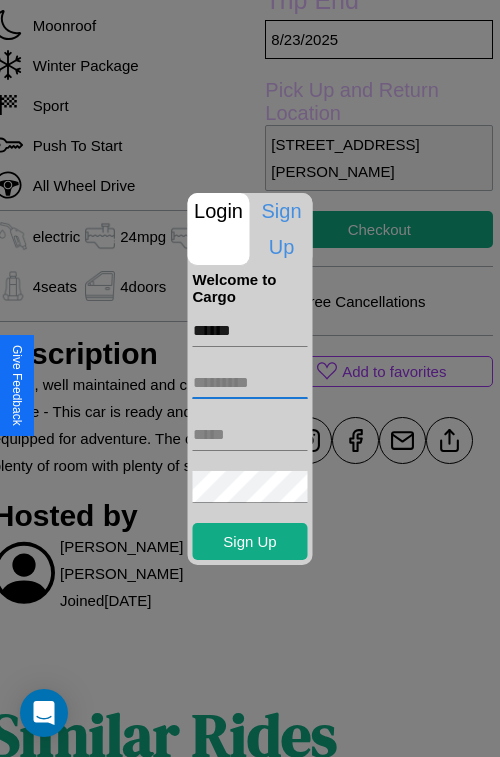 click at bounding box center (250, 383) 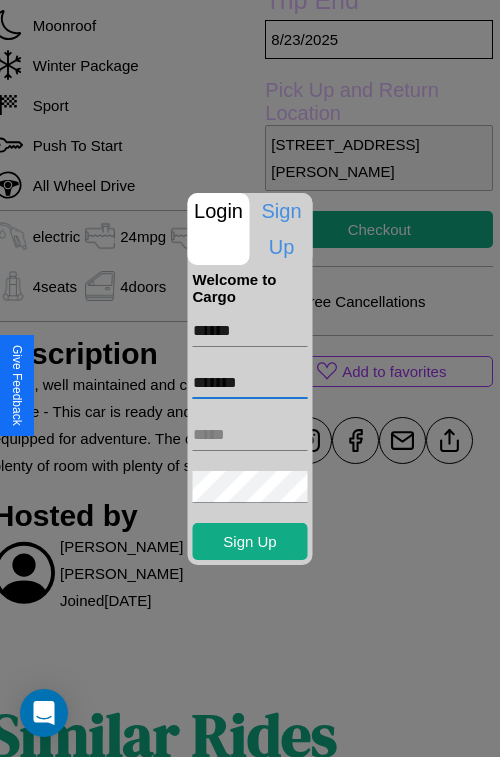 type on "*******" 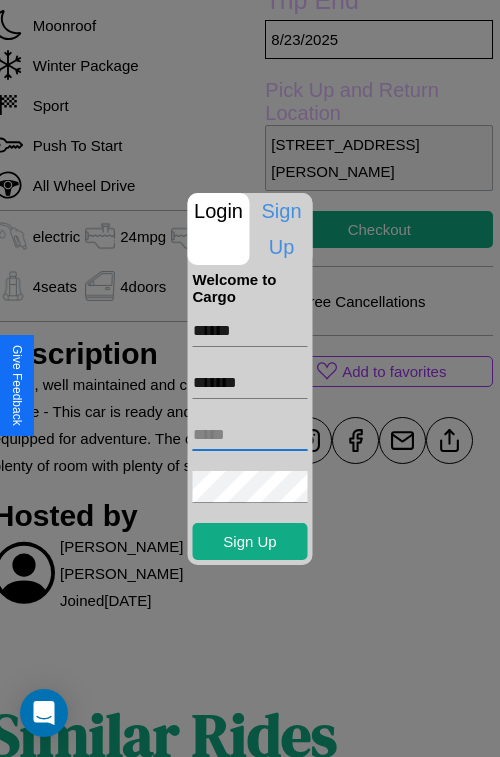 click at bounding box center [250, 435] 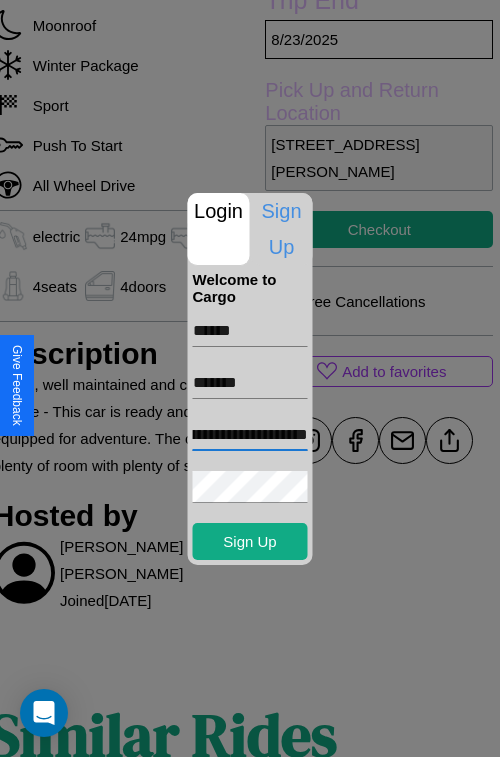 scroll, scrollTop: 0, scrollLeft: 90, axis: horizontal 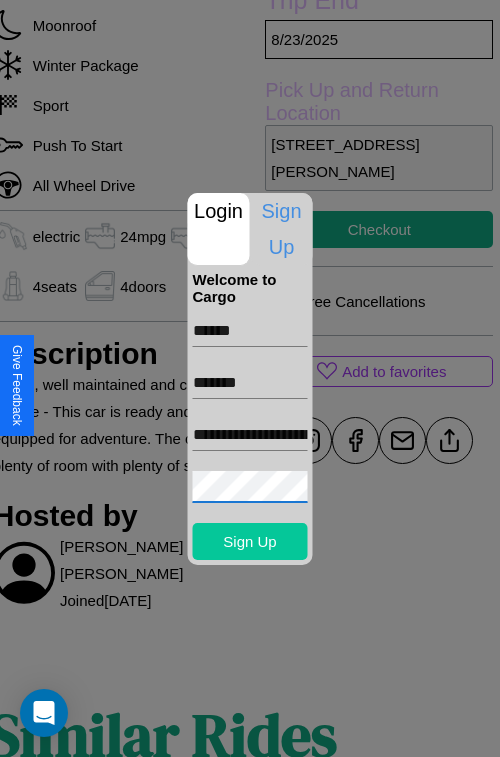 click on "Sign Up" at bounding box center (250, 541) 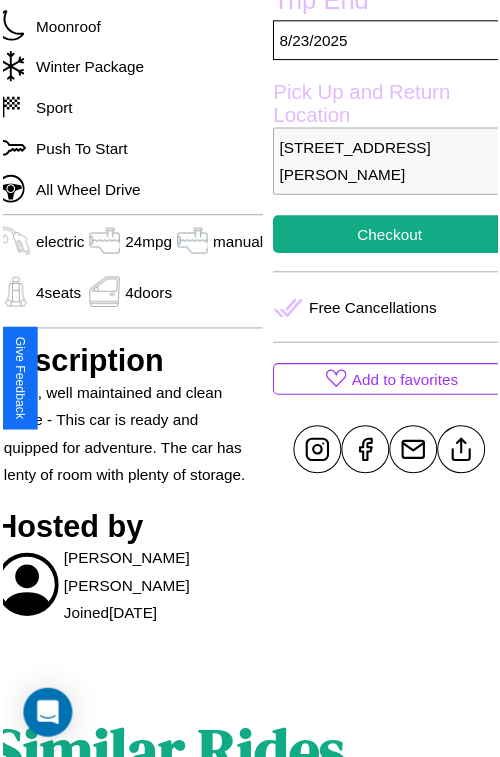 scroll, scrollTop: 497, scrollLeft: 80, axis: both 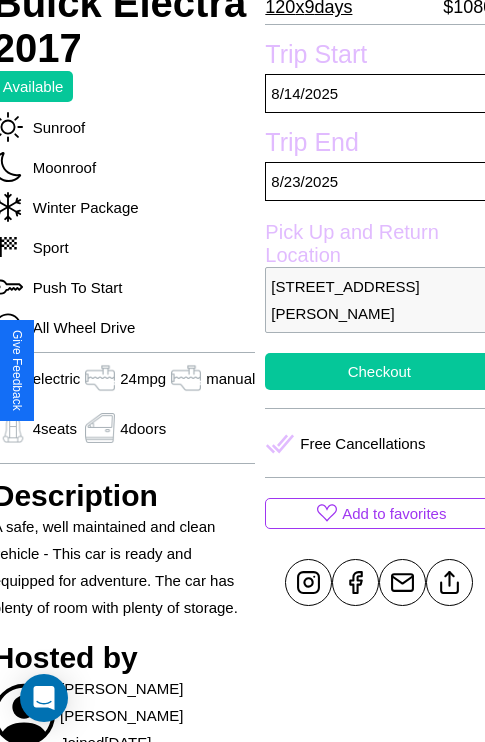 click on "Checkout" at bounding box center [379, 371] 